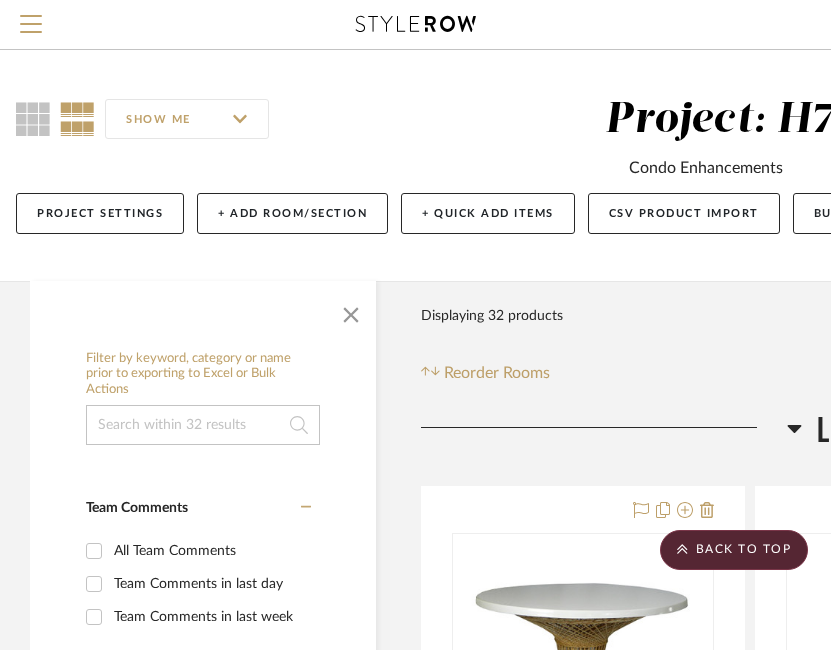 scroll, scrollTop: 2574, scrollLeft: 230, axis: both 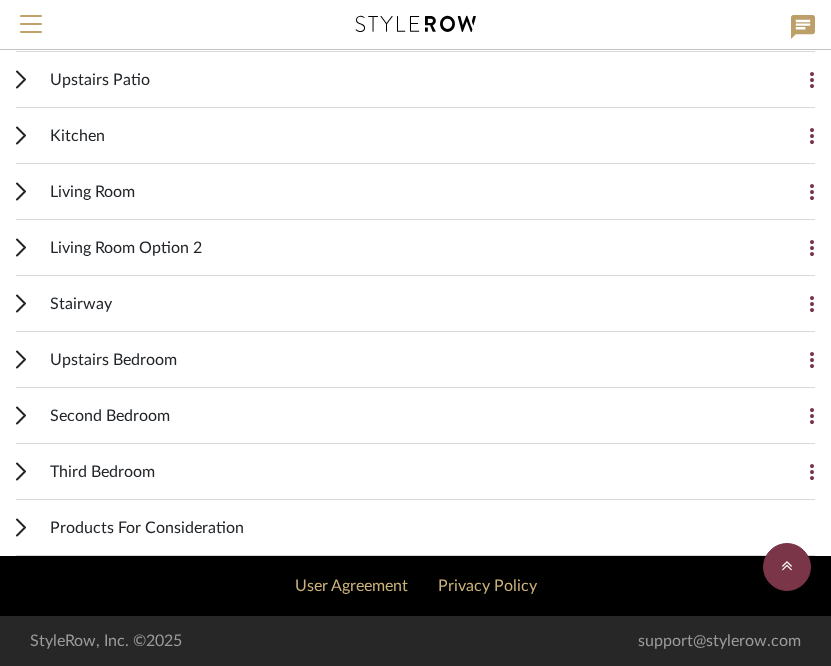 click on "Third Bedroom" at bounding box center [400, 471] 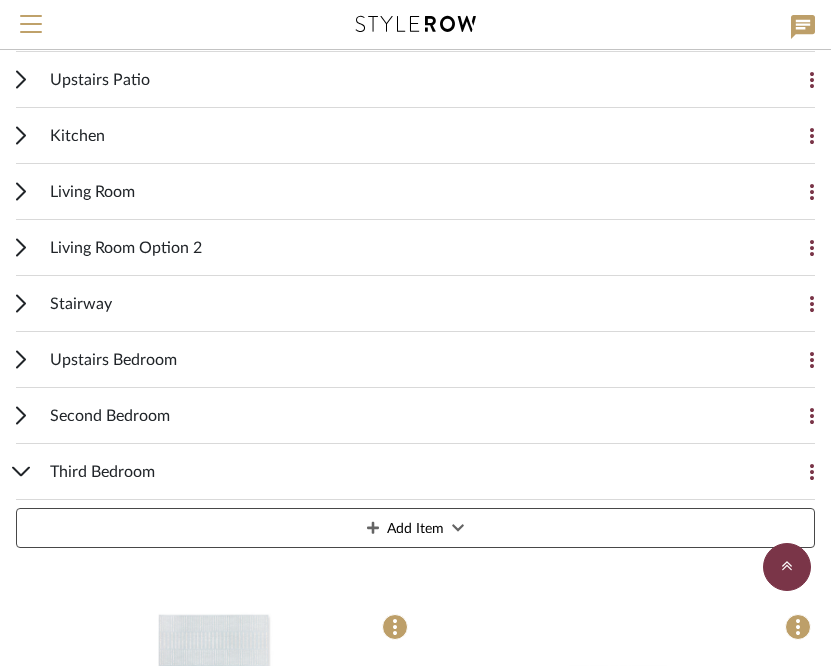 click at bounding box center [795, 472] 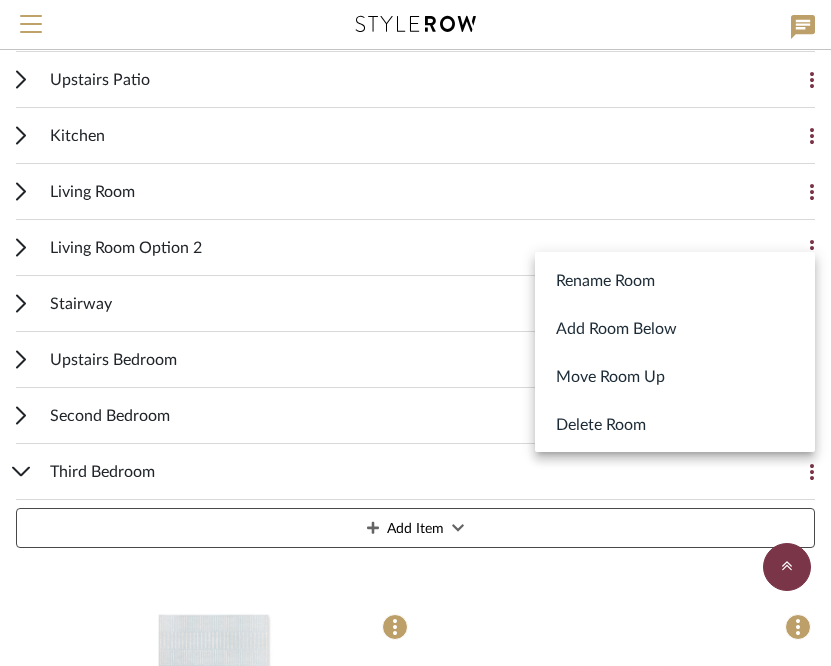 click at bounding box center (415, 333) 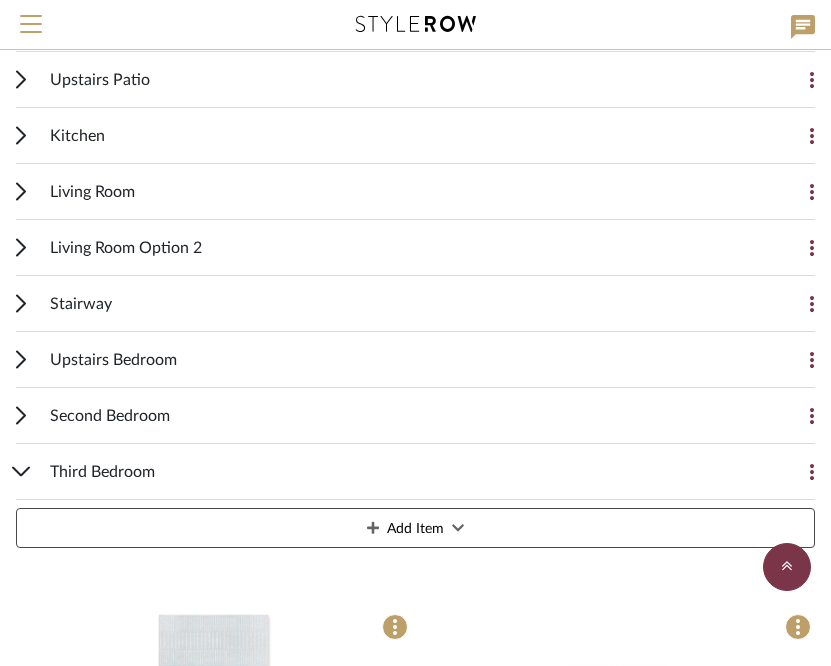 click 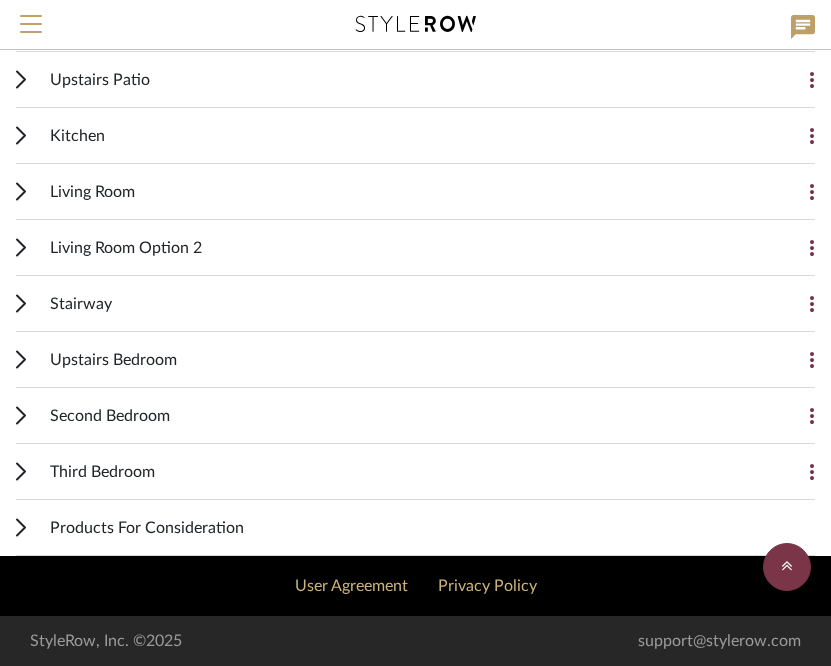 click on "Third Bedroom Add Item" at bounding box center (415, 472) 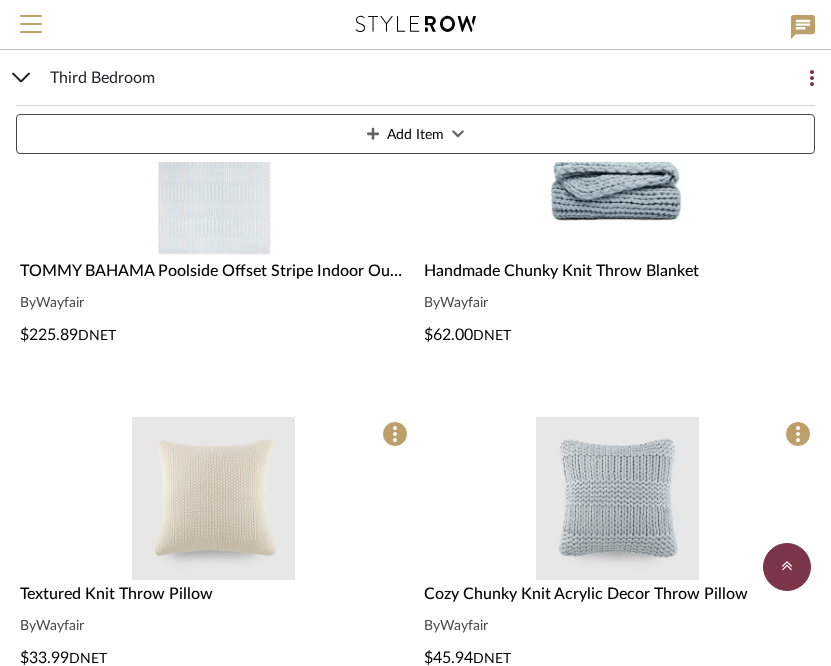 scroll, scrollTop: 856, scrollLeft: 0, axis: vertical 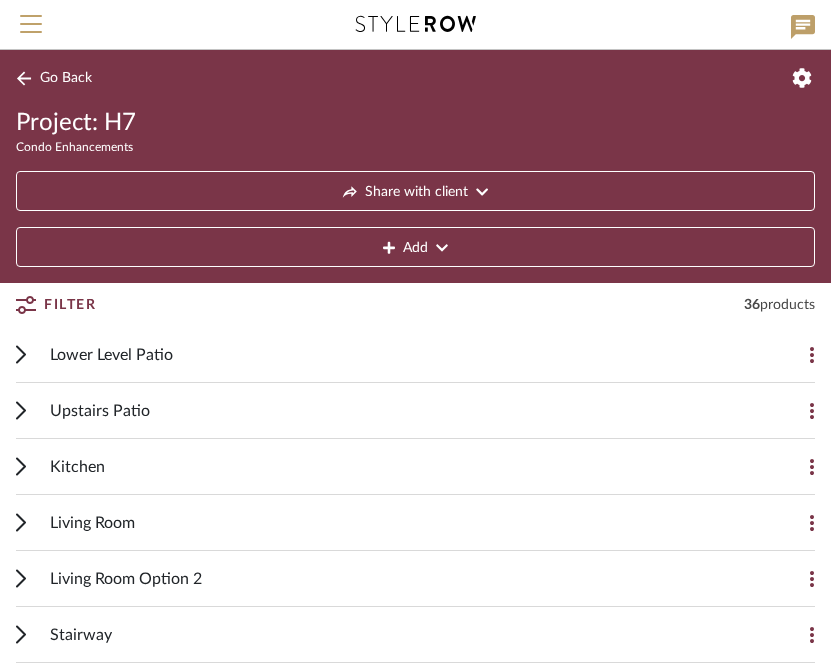 click on "Go Back Project: H7  Condo Enhancements  Share with client Add" 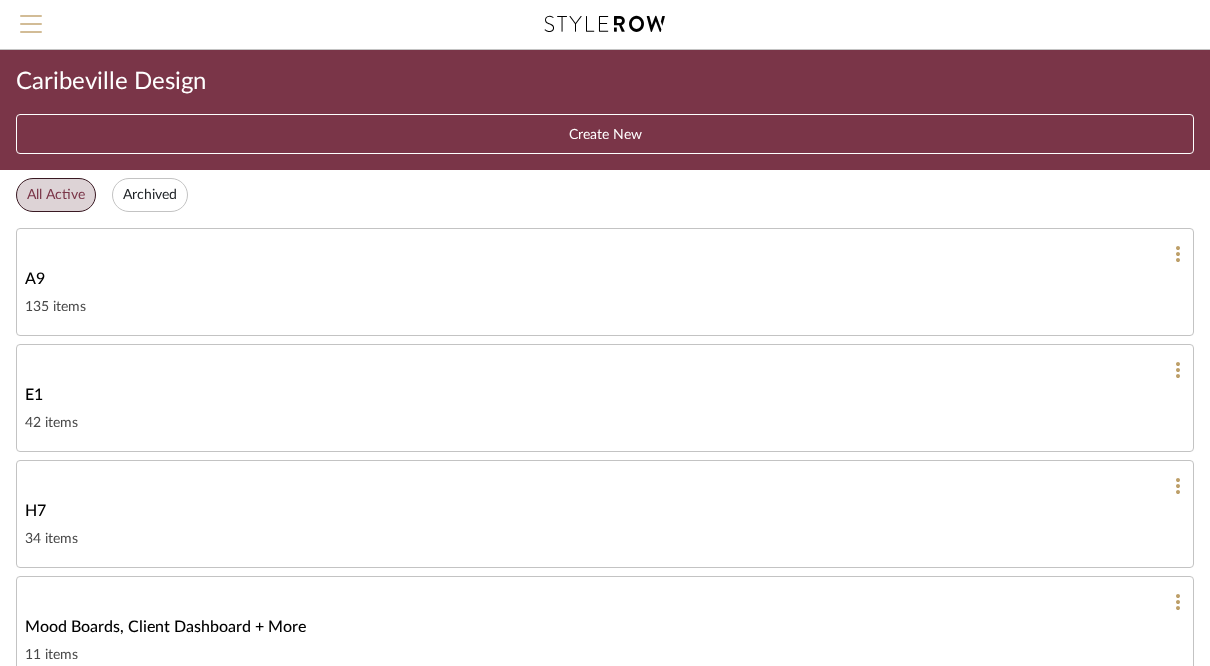 click at bounding box center [31, 24] 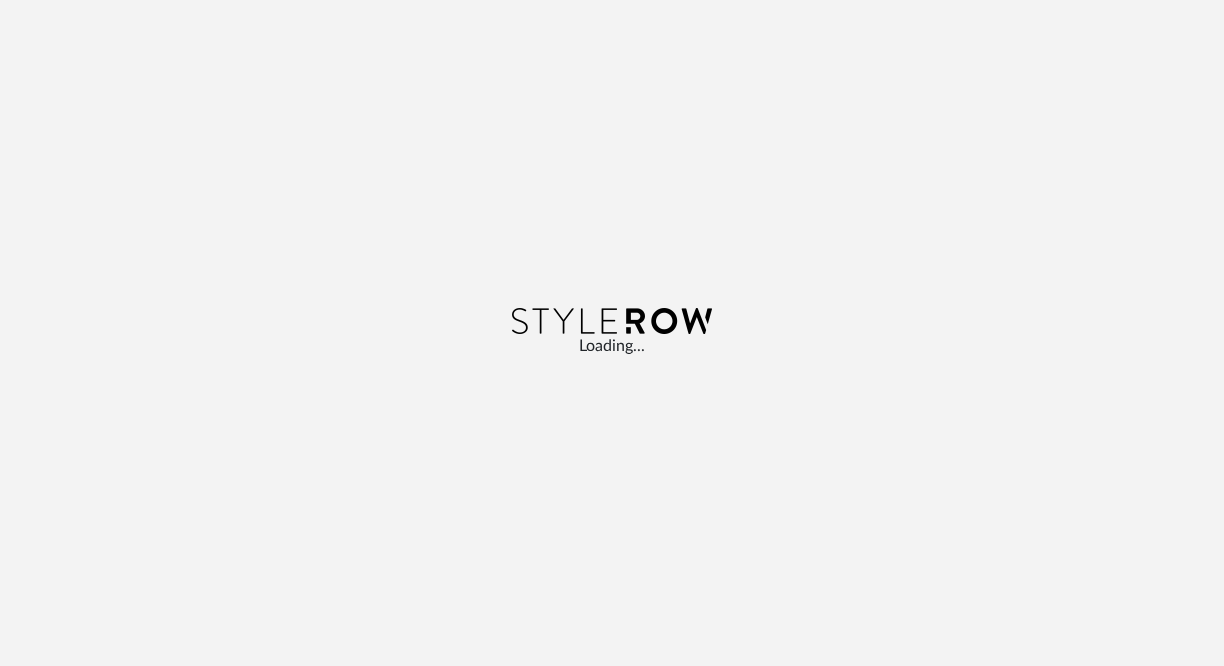 scroll, scrollTop: 0, scrollLeft: 0, axis: both 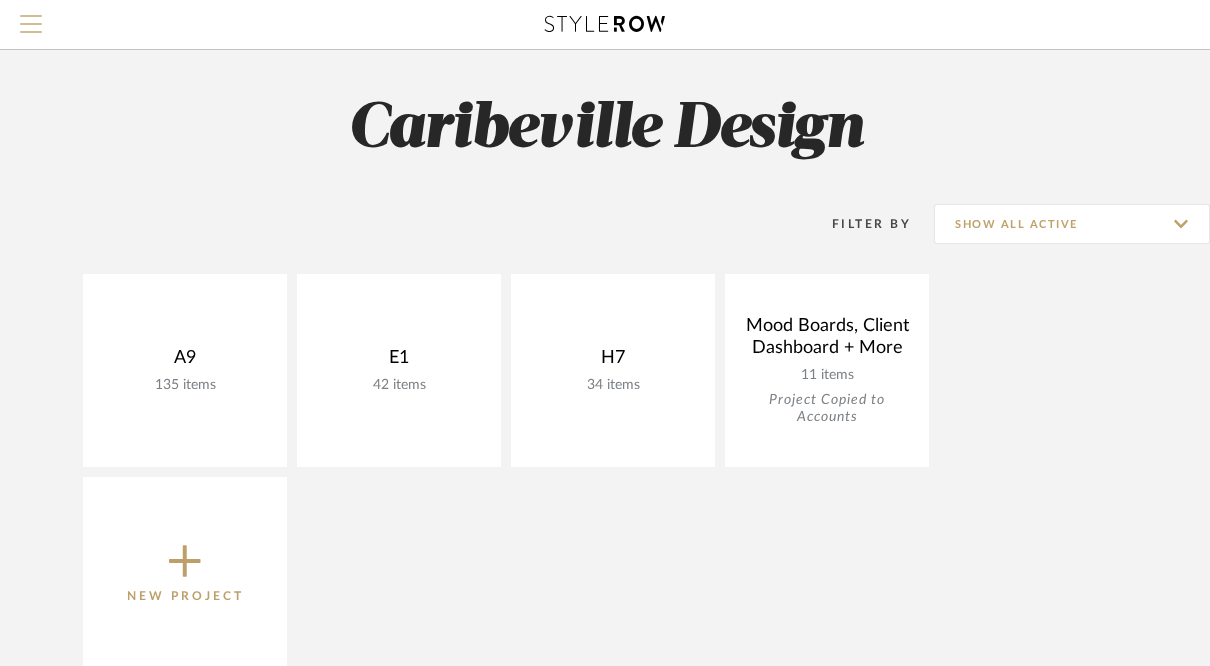 click at bounding box center (31, 30) 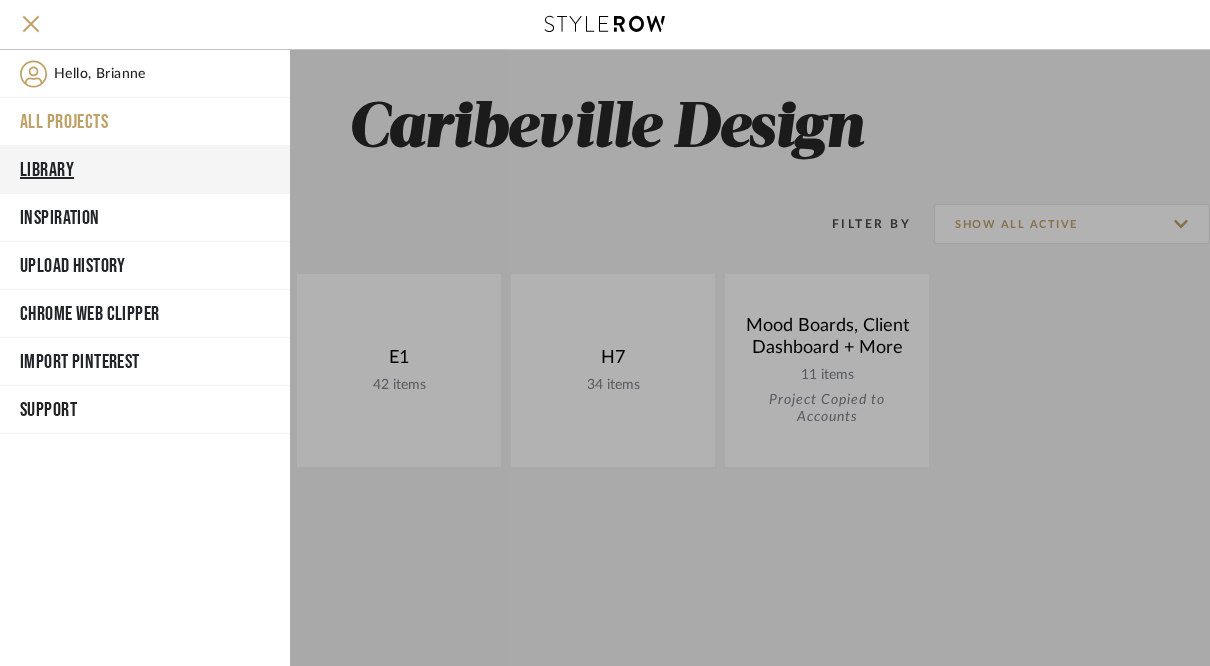 click on "Library" at bounding box center [145, 170] 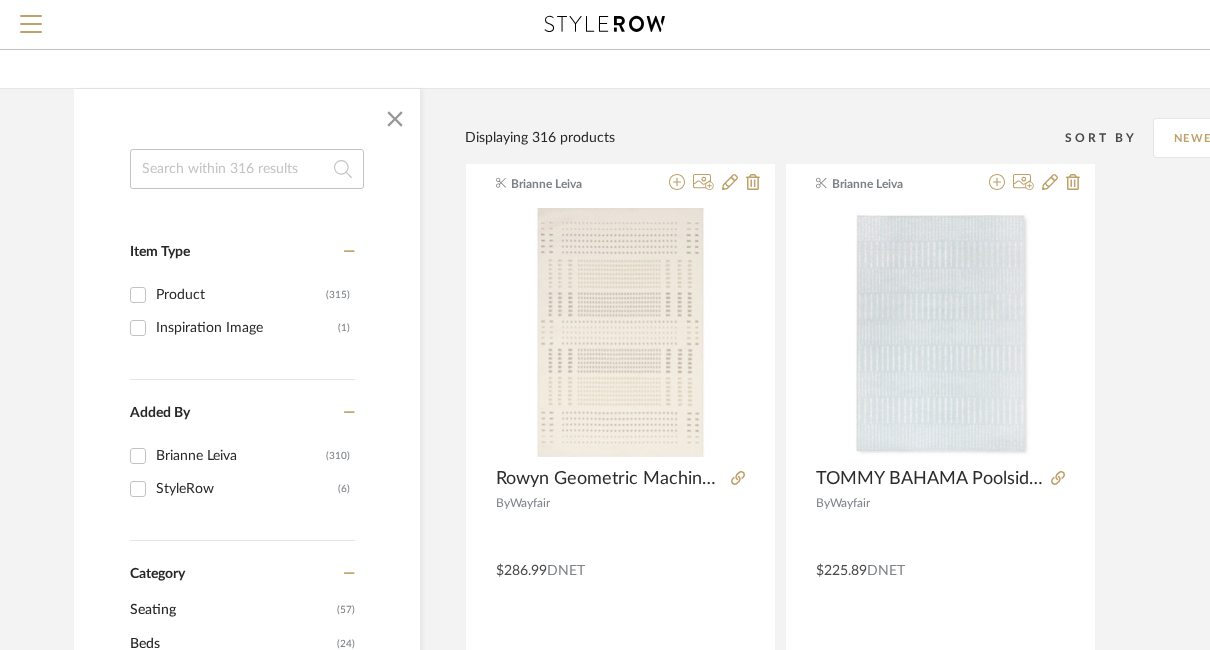 scroll, scrollTop: 159, scrollLeft: 0, axis: vertical 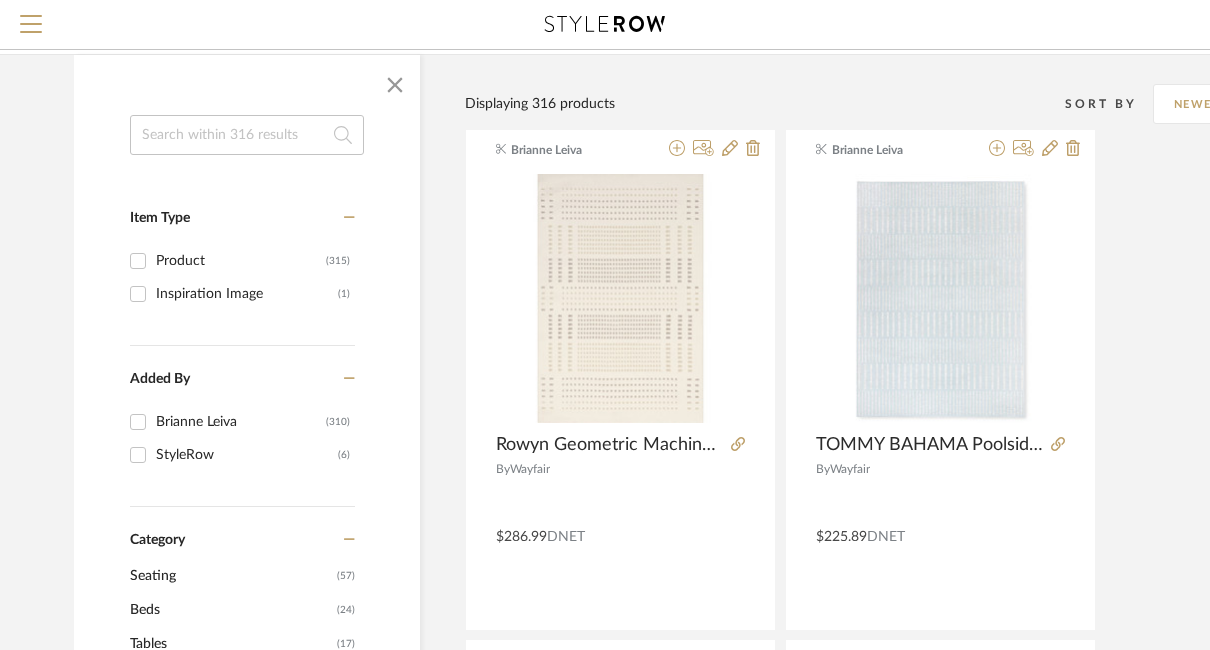 click 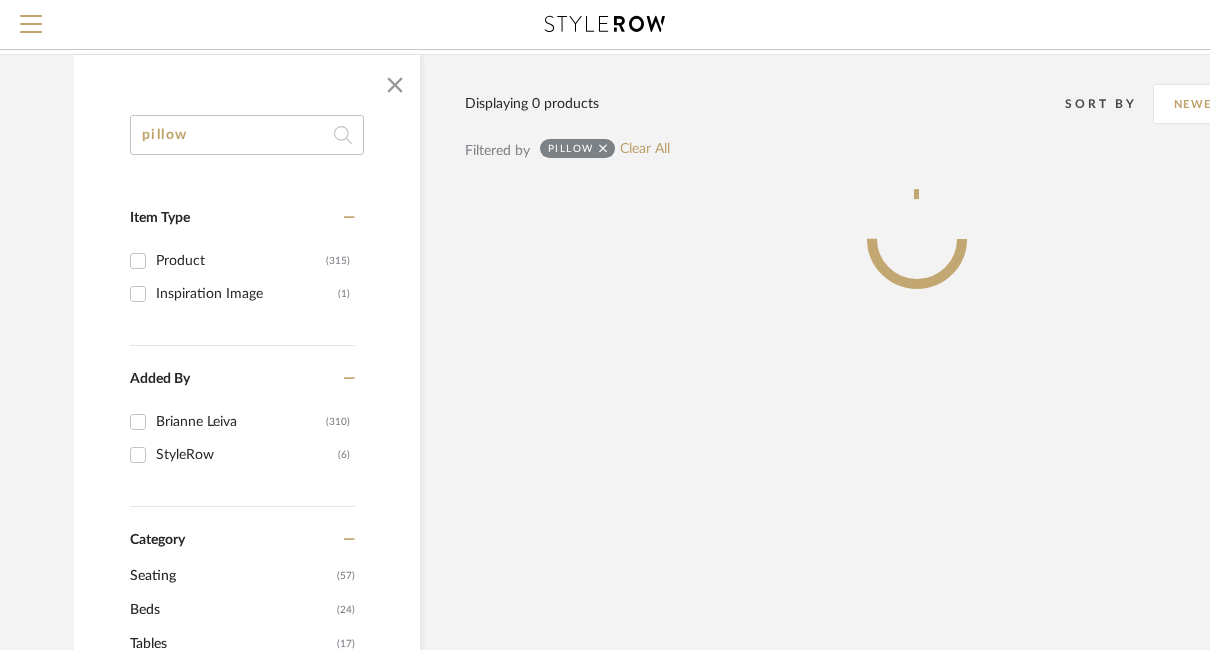 type on "pillow" 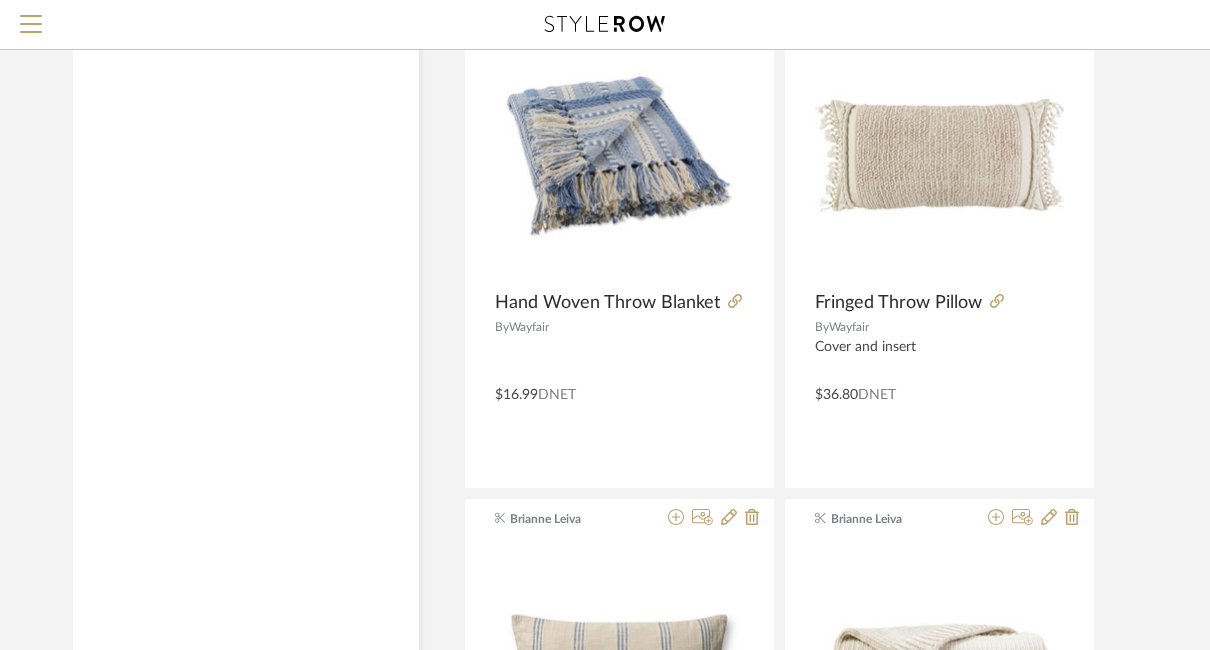 scroll, scrollTop: 2917, scrollLeft: 2, axis: both 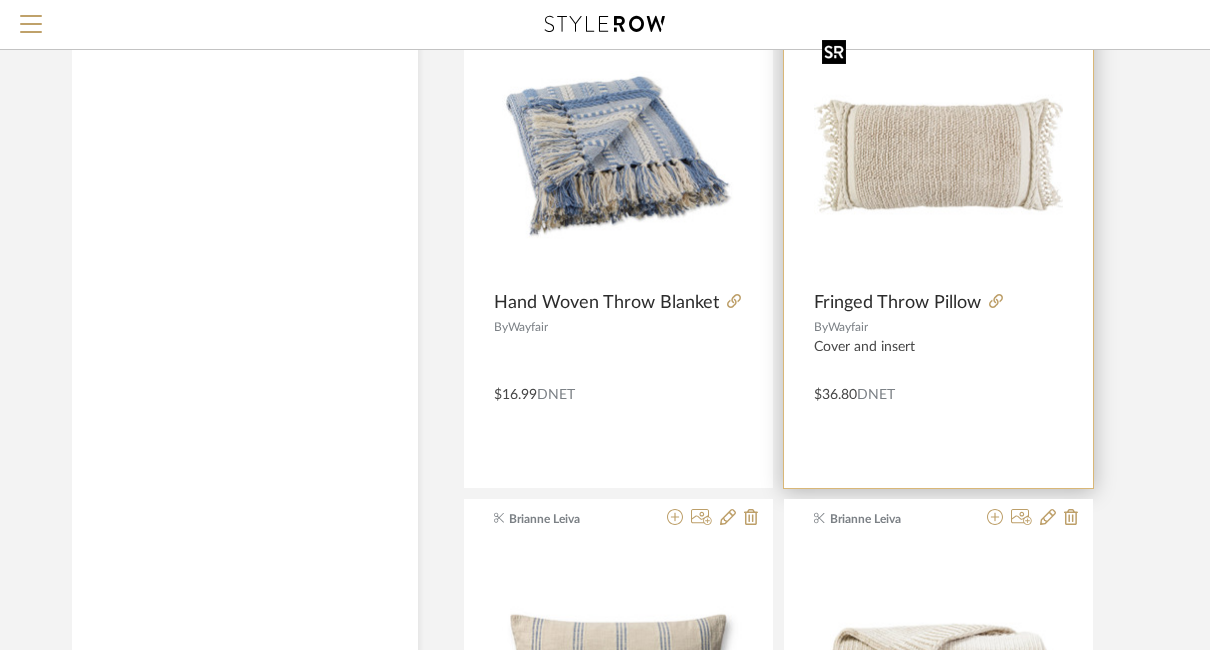 click at bounding box center (938, 155) 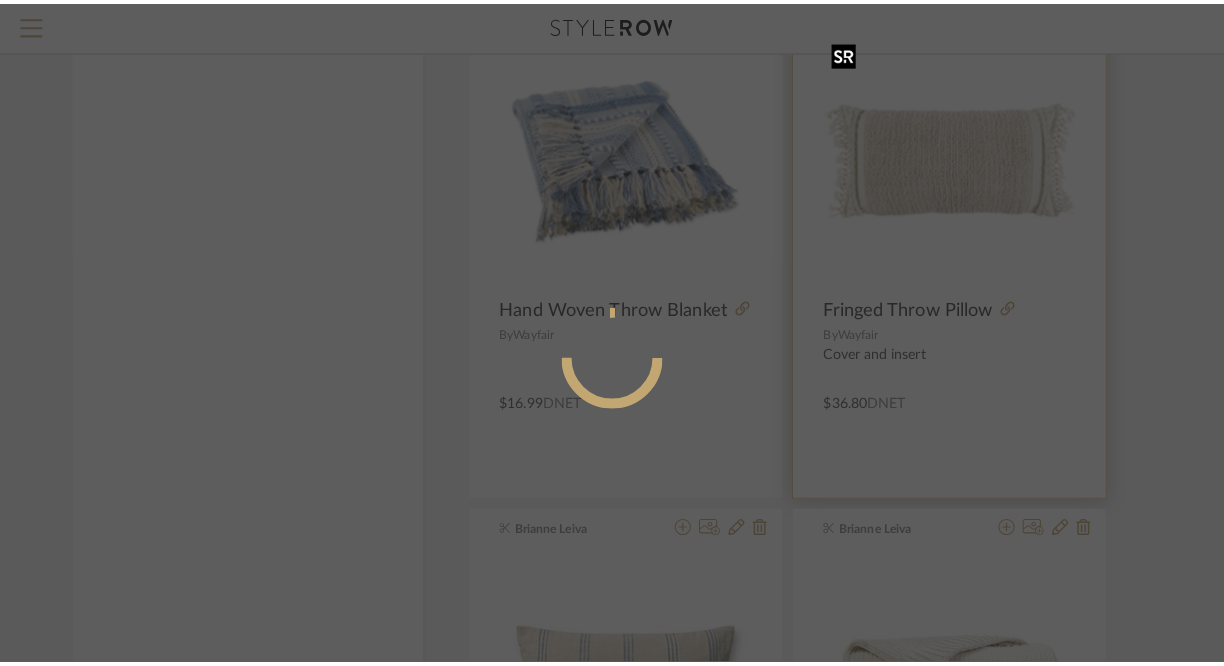 scroll, scrollTop: 0, scrollLeft: 0, axis: both 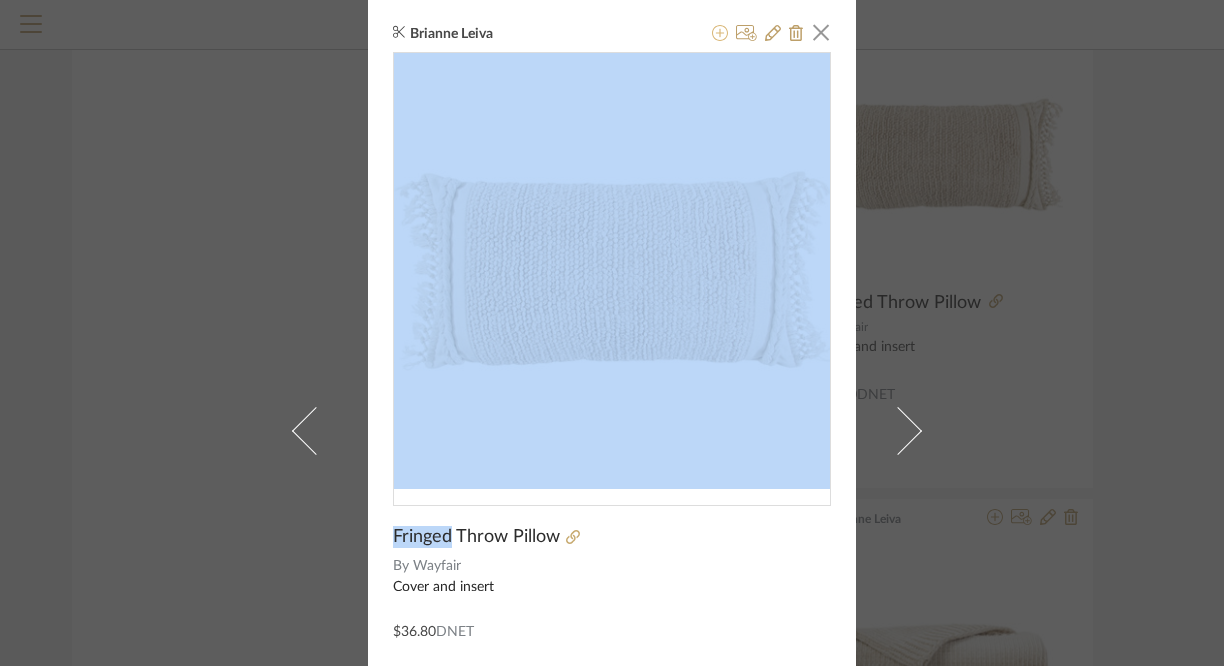 click 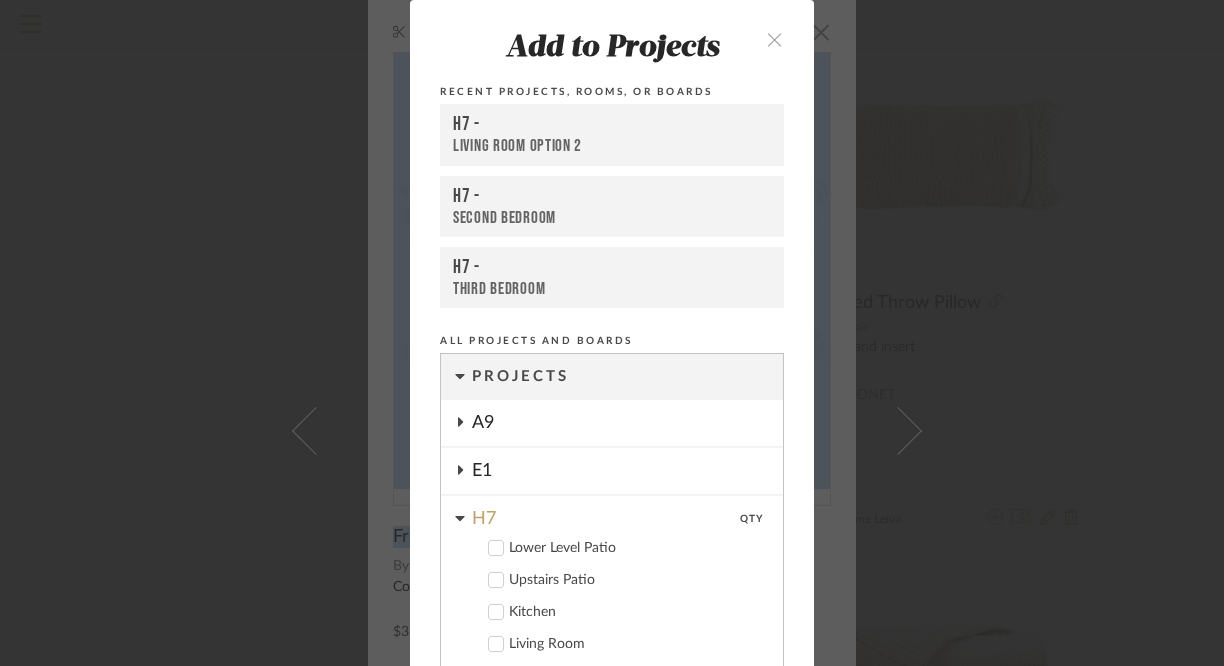 scroll, scrollTop: 50, scrollLeft: 0, axis: vertical 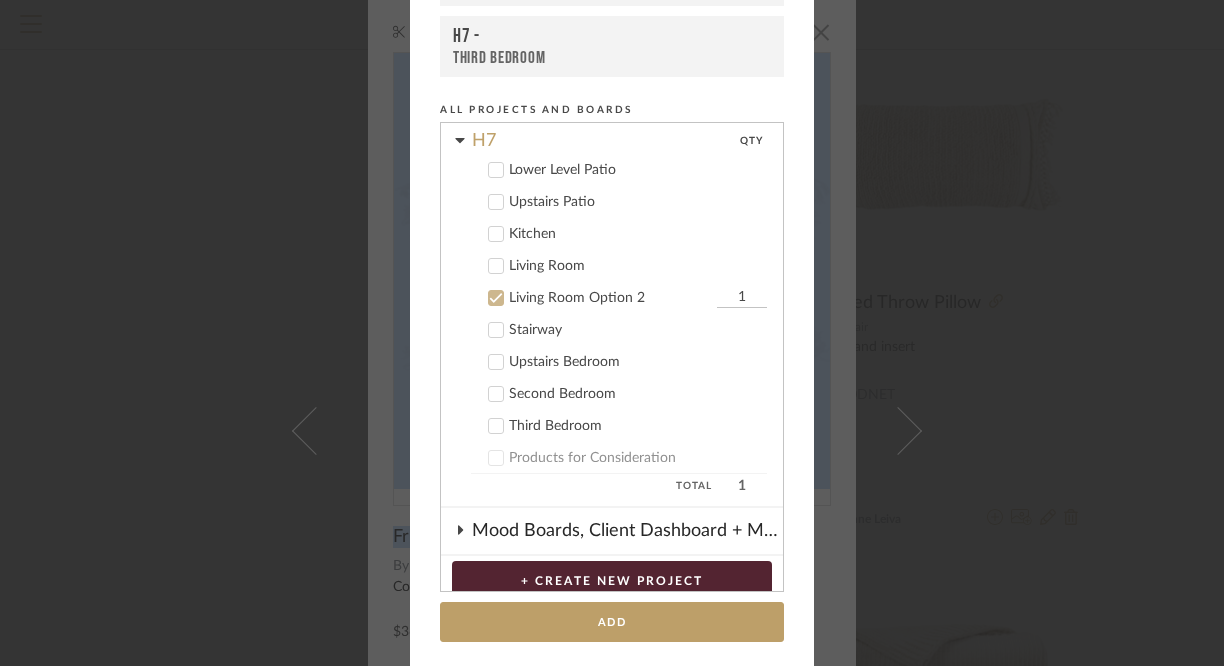 click on "Third Bedroom" at bounding box center (638, 426) 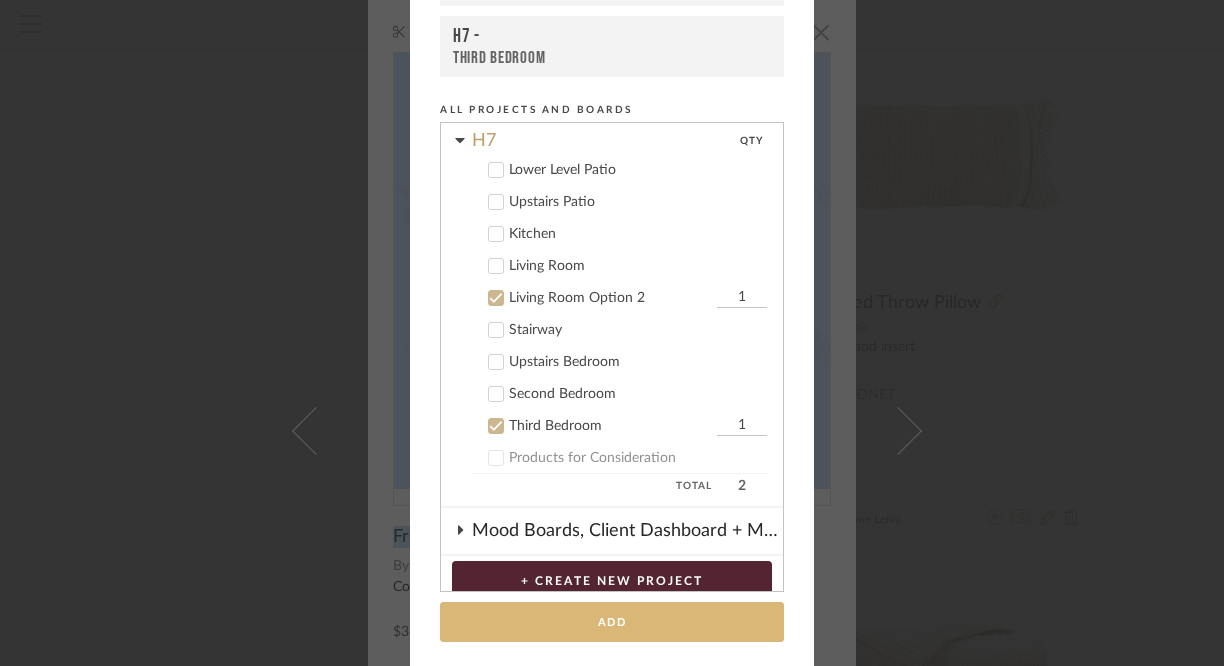 click on "Add" at bounding box center (612, 622) 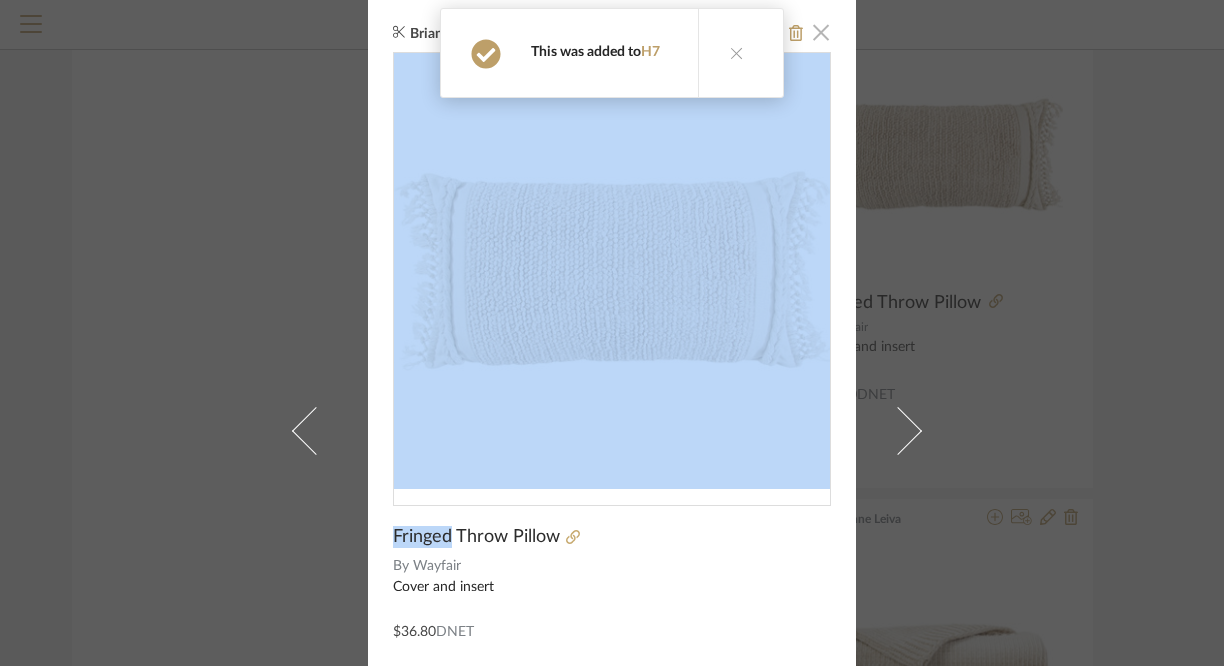 click 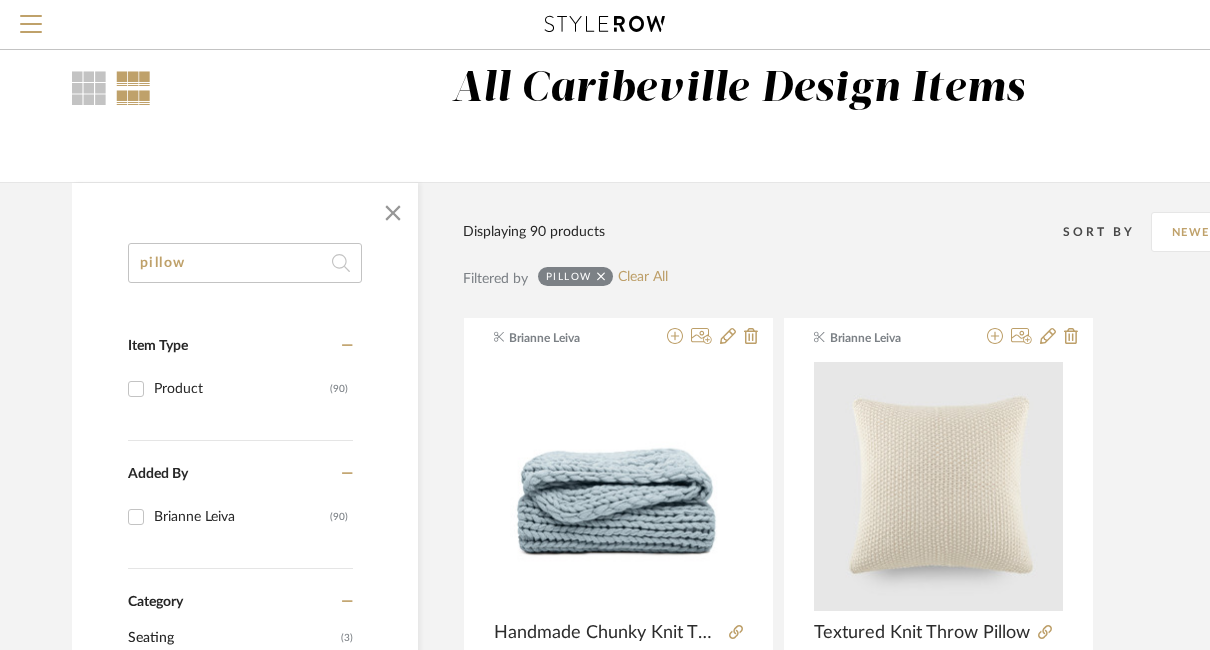 scroll, scrollTop: 0, scrollLeft: 2, axis: horizontal 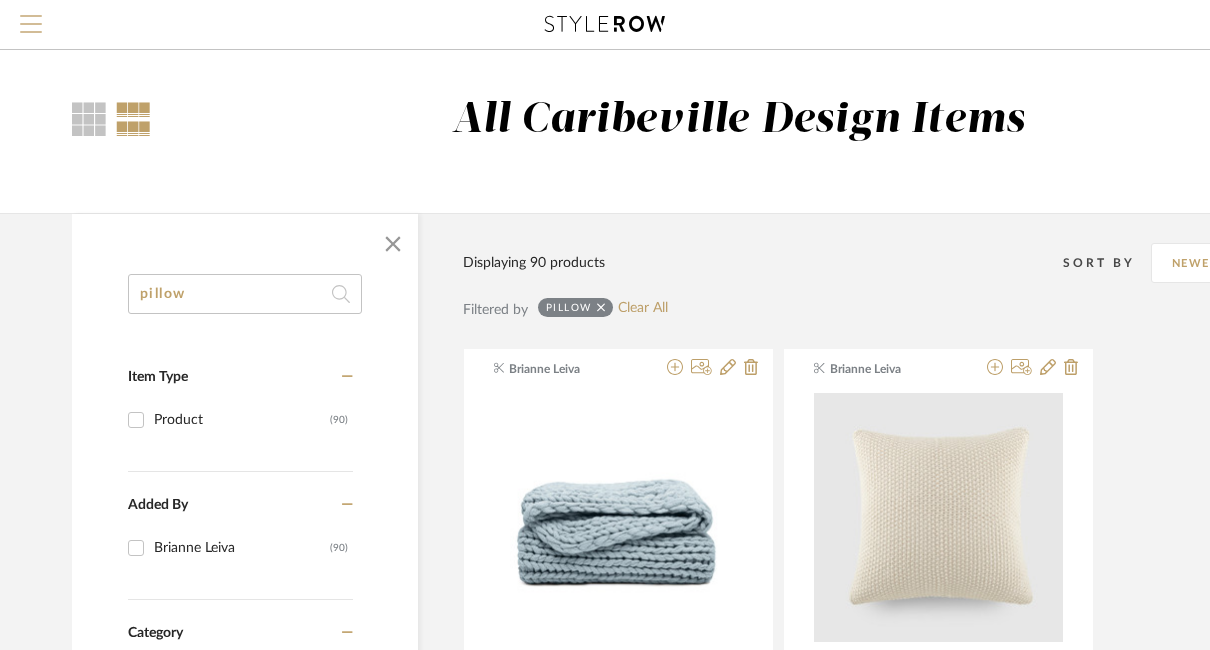 click at bounding box center (31, 30) 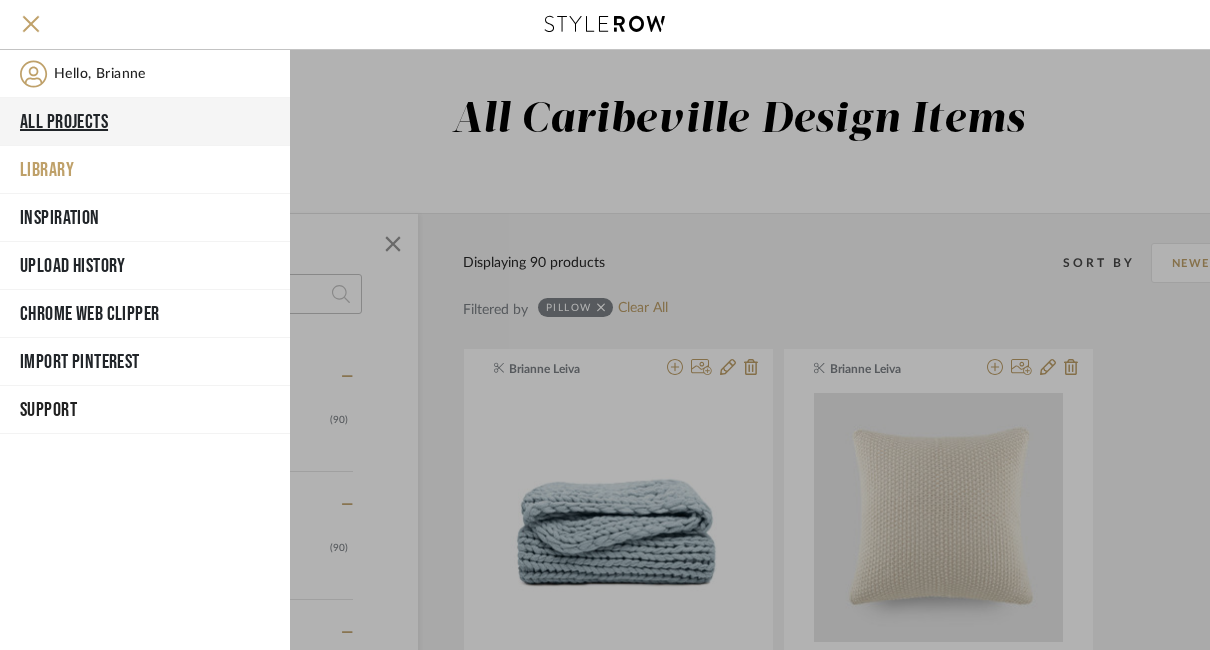 click on "All Projects" at bounding box center (145, 122) 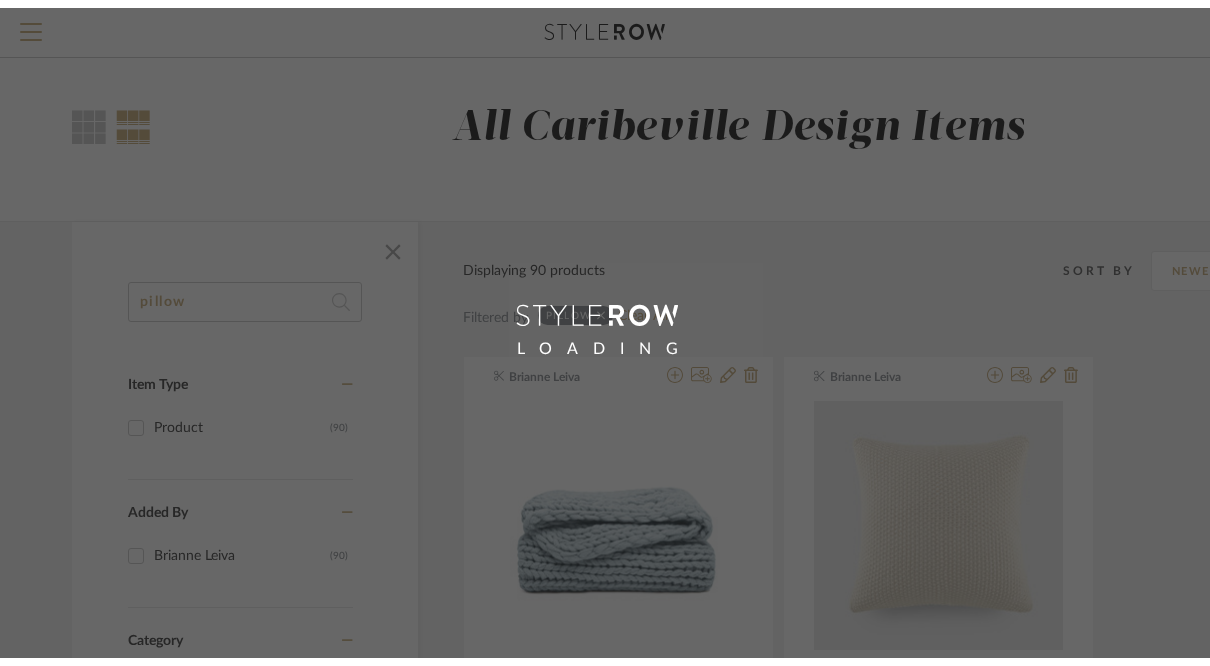 scroll, scrollTop: 0, scrollLeft: 0, axis: both 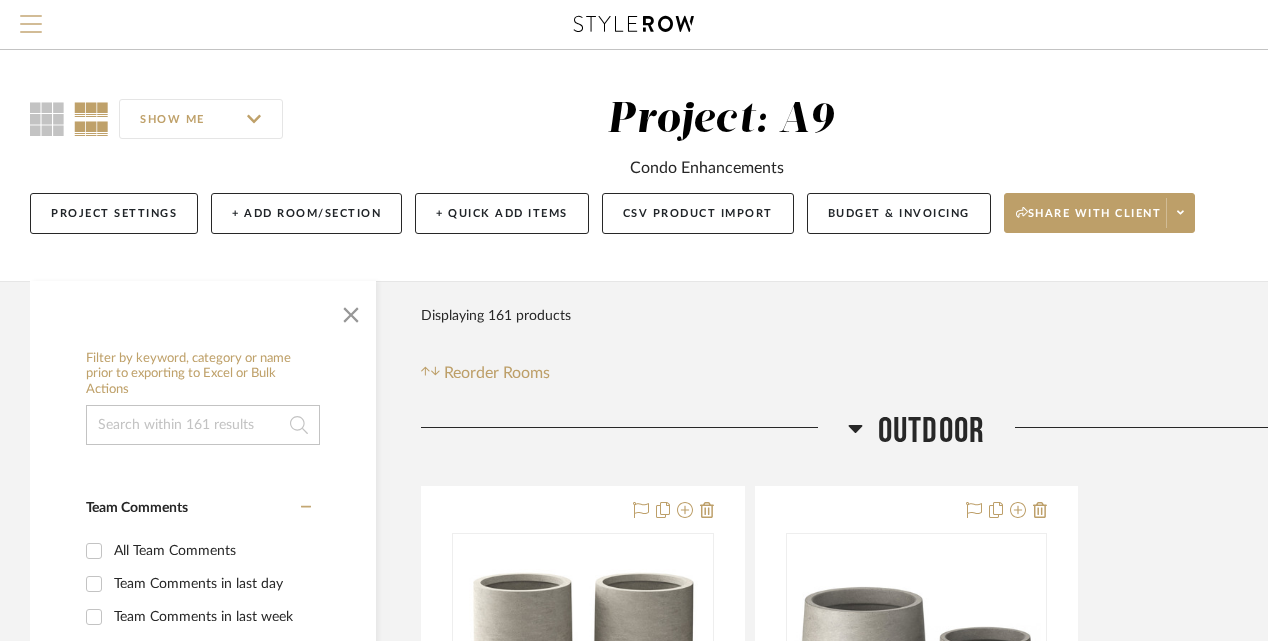 click at bounding box center (31, 16) 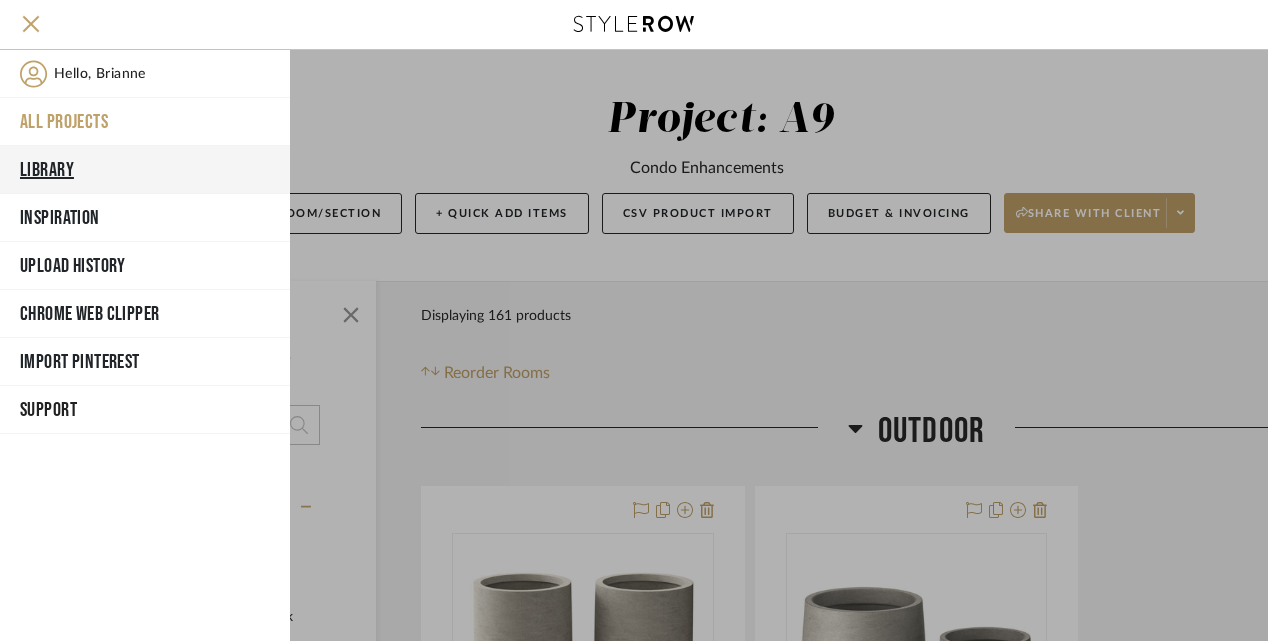 click on "Library" at bounding box center (145, 170) 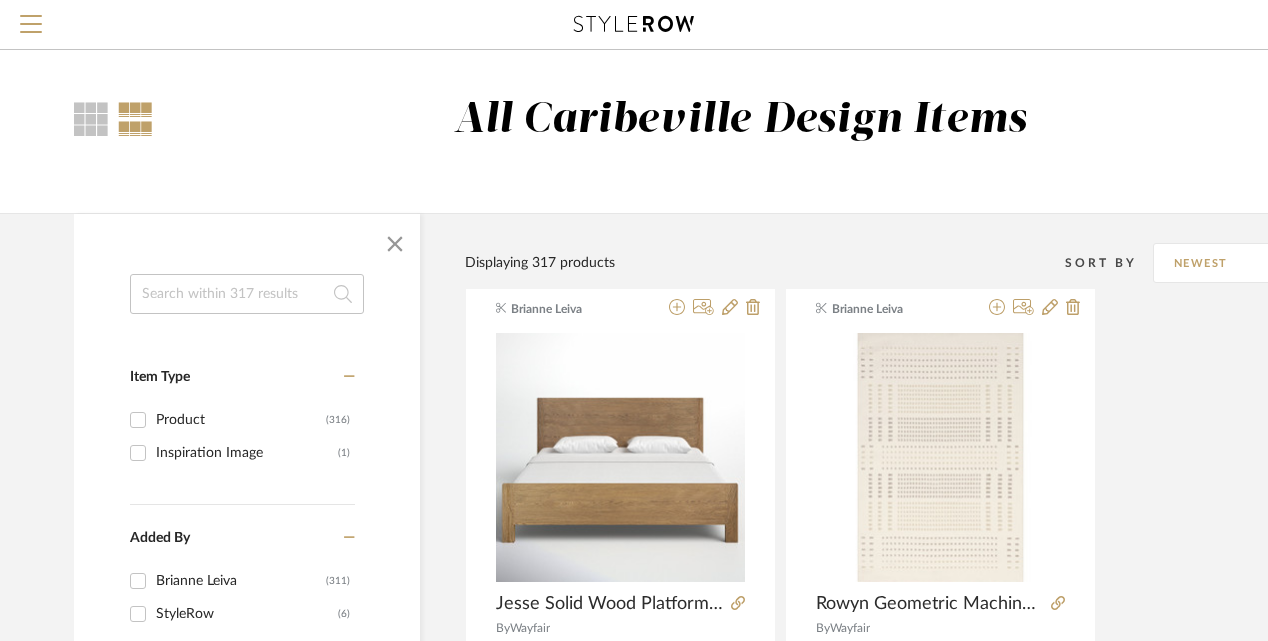 click 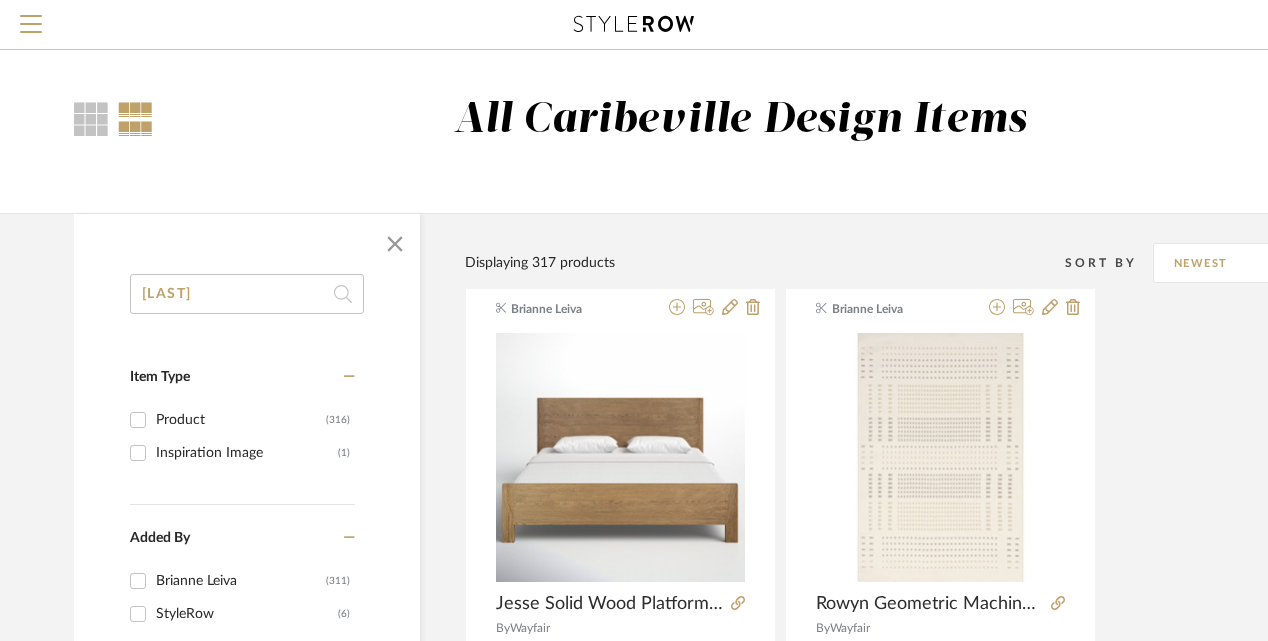 type on "willbank" 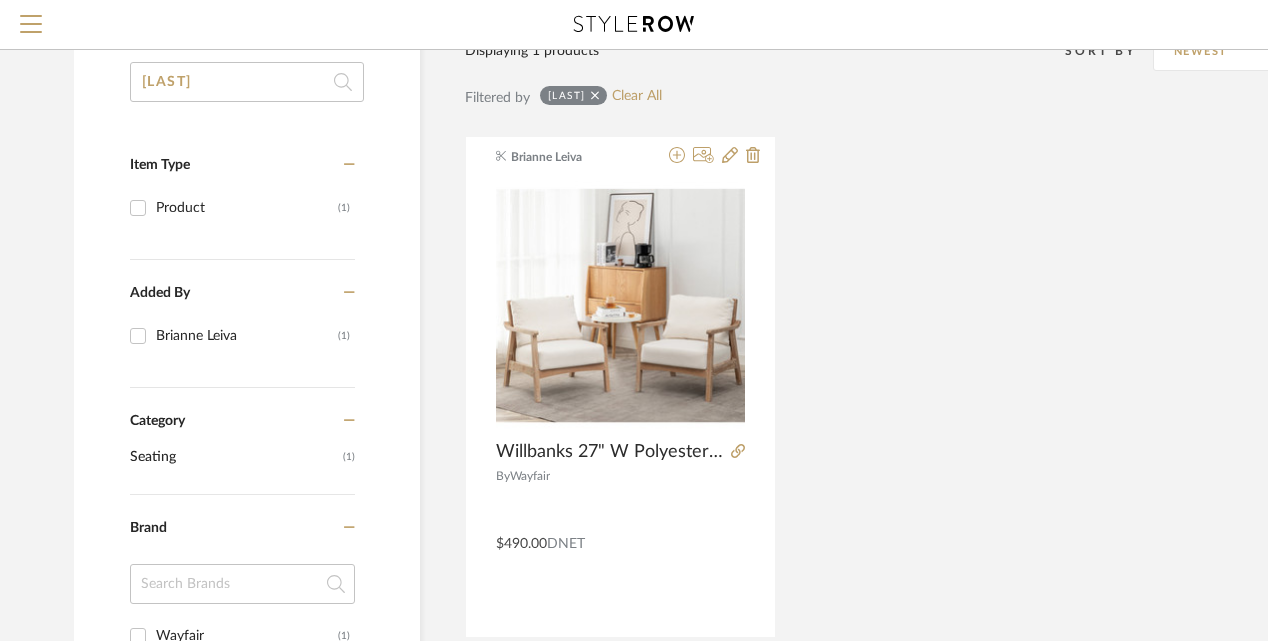 scroll, scrollTop: 217, scrollLeft: 0, axis: vertical 